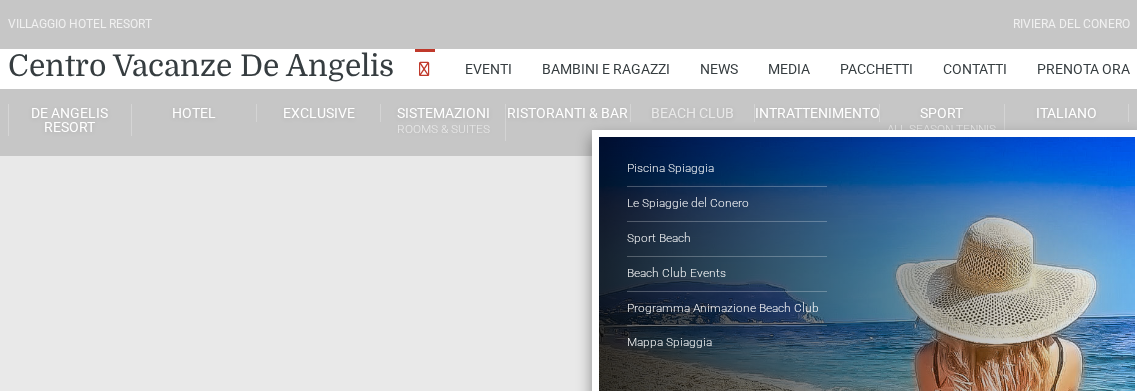 scroll, scrollTop: 0, scrollLeft: 0, axis: both 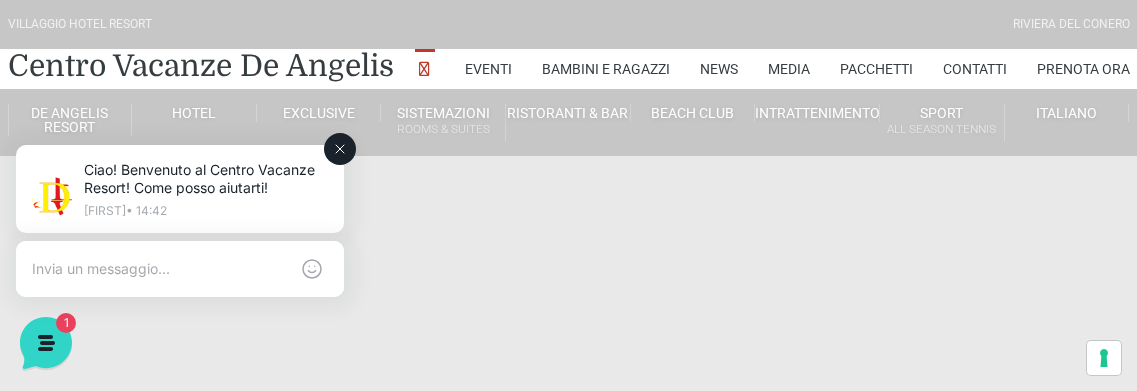 click on "Ciao! Benvenuto al Centro Vacanze Resort! Come posso aiutarti! [NAME]  •   14:42" at bounding box center (180, 191) 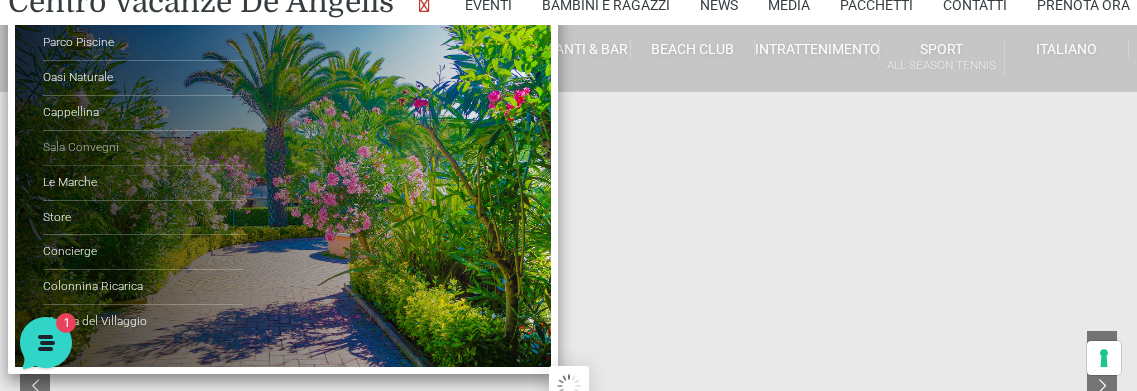scroll, scrollTop: 100, scrollLeft: 0, axis: vertical 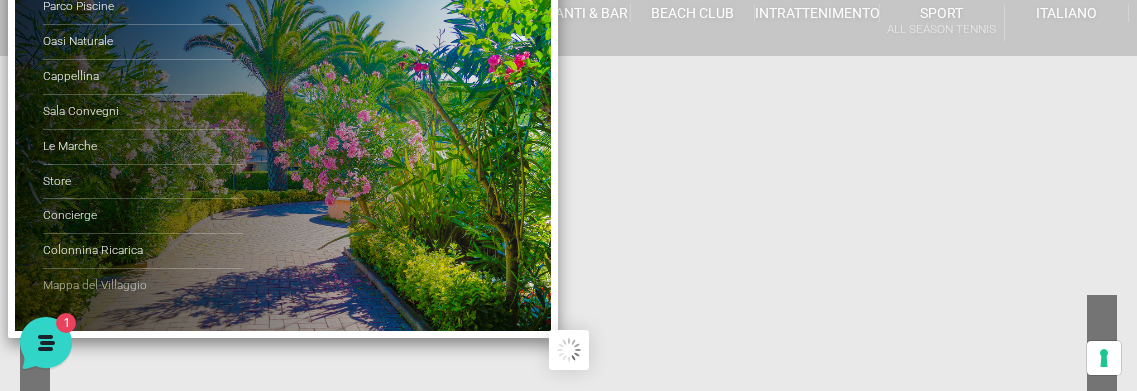 click on "Mappa del Villaggio" at bounding box center (143, 286) 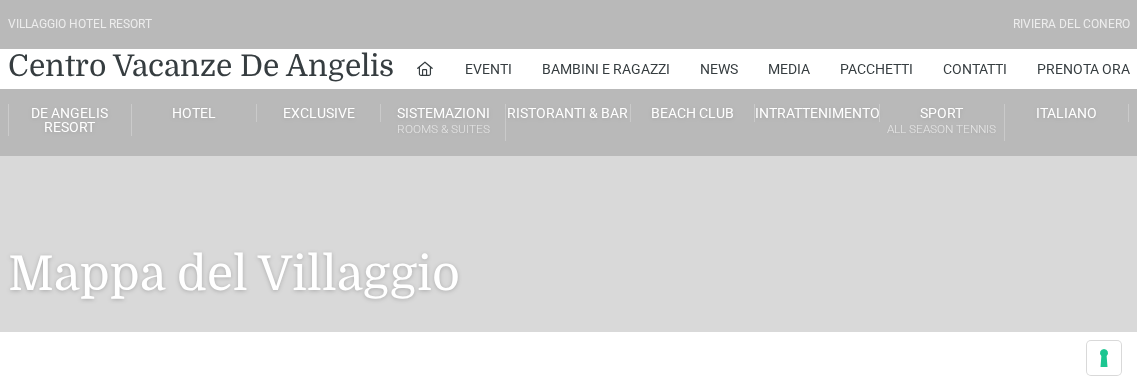 scroll, scrollTop: 1, scrollLeft: 0, axis: vertical 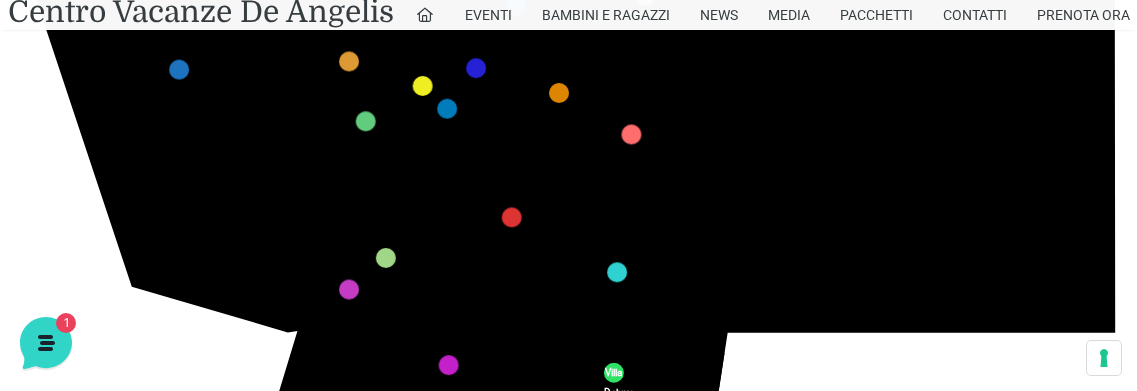 drag, startPoint x: 477, startPoint y: 211, endPoint x: 516, endPoint y: 295, distance: 92.61209 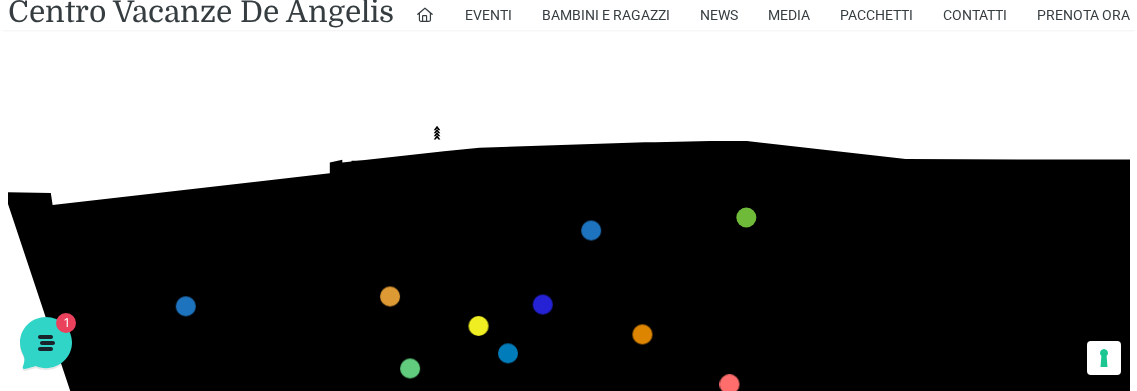drag, startPoint x: 616, startPoint y: 74, endPoint x: 689, endPoint y: 274, distance: 212.90608 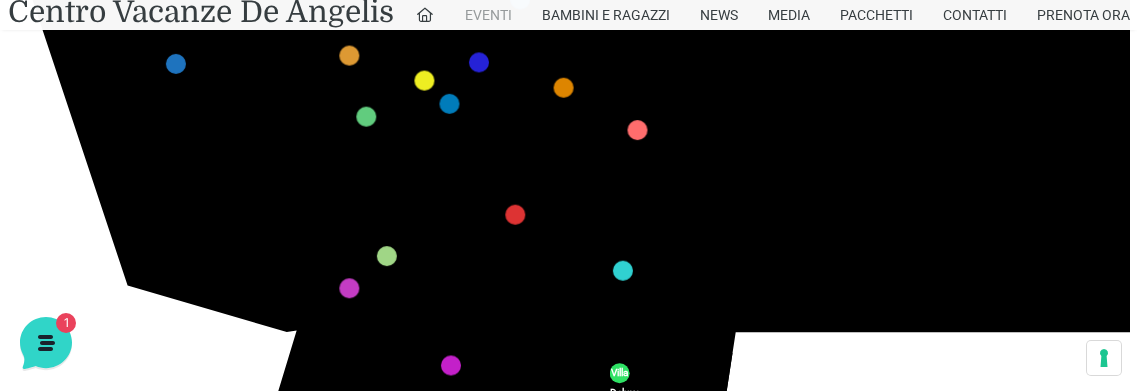 drag, startPoint x: 548, startPoint y: 270, endPoint x: 475, endPoint y: 18, distance: 262.36044 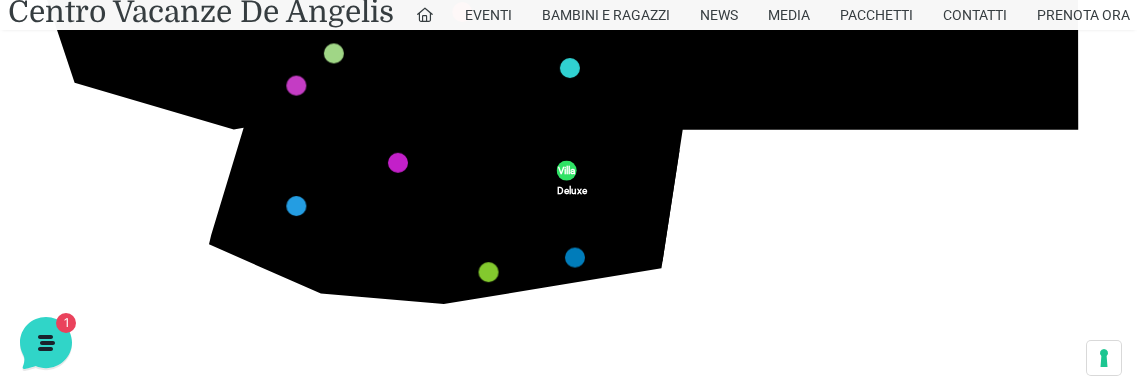 drag, startPoint x: 558, startPoint y: 241, endPoint x: 523, endPoint y: 44, distance: 200.08498 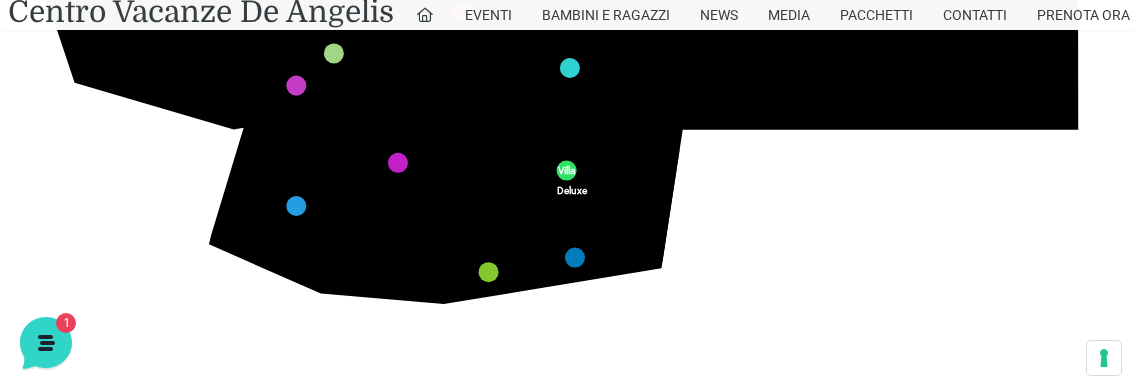 click on "436
435
437
434
441
430
440
431
439
432
438
433
424
423
425
422
429
418
428
419
427
420
426
421
412
411
413
410
417
406
416
407
415
408
414
409
609
400
608
401
325
405
611
404
610
403
607
402
210
201
209
202
220
211
206
205
207
204
208
203
232" 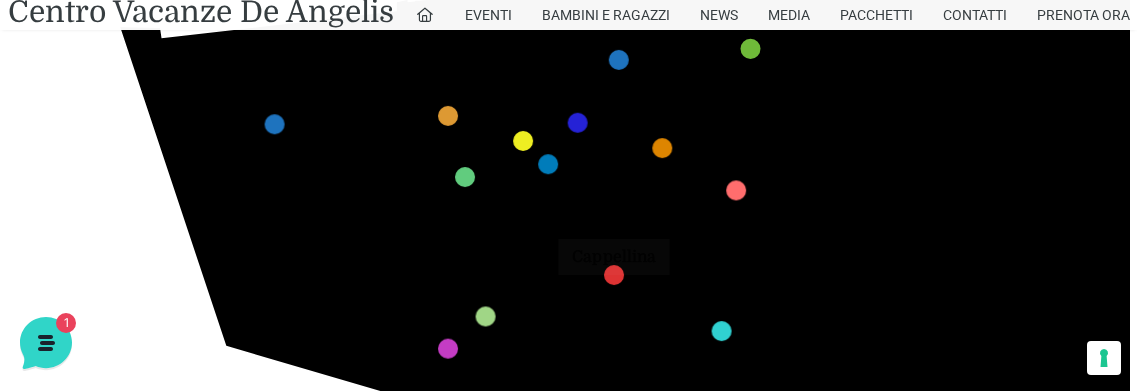 drag, startPoint x: 648, startPoint y: 137, endPoint x: 637, endPoint y: 215, distance: 78.77182 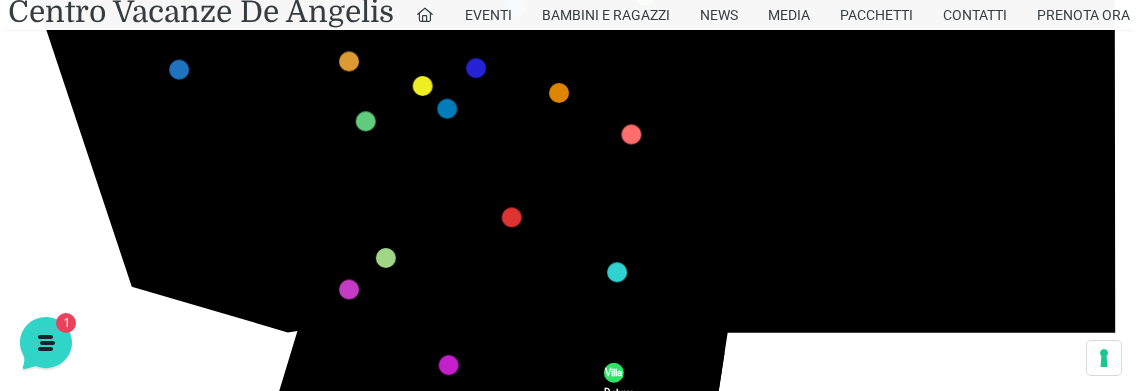 drag, startPoint x: 394, startPoint y: 144, endPoint x: 524, endPoint y: 242, distance: 162.80049 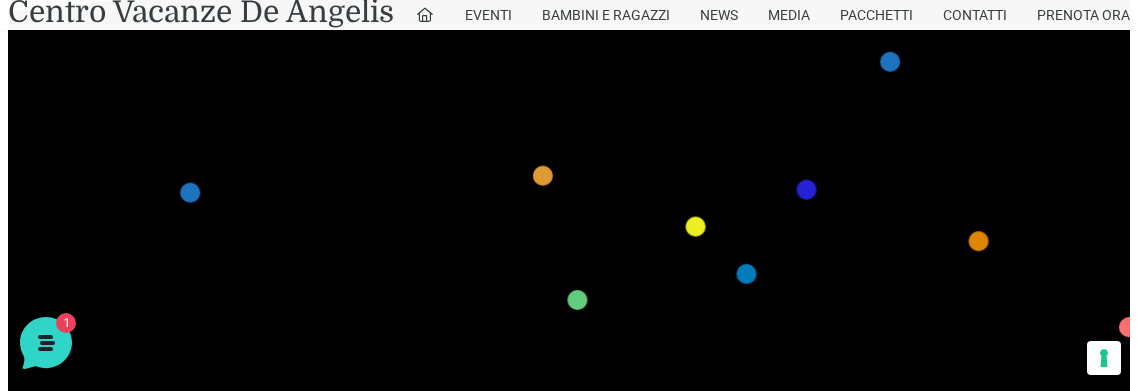 drag, startPoint x: 199, startPoint y: 109, endPoint x: 86, endPoint y: 274, distance: 199.985 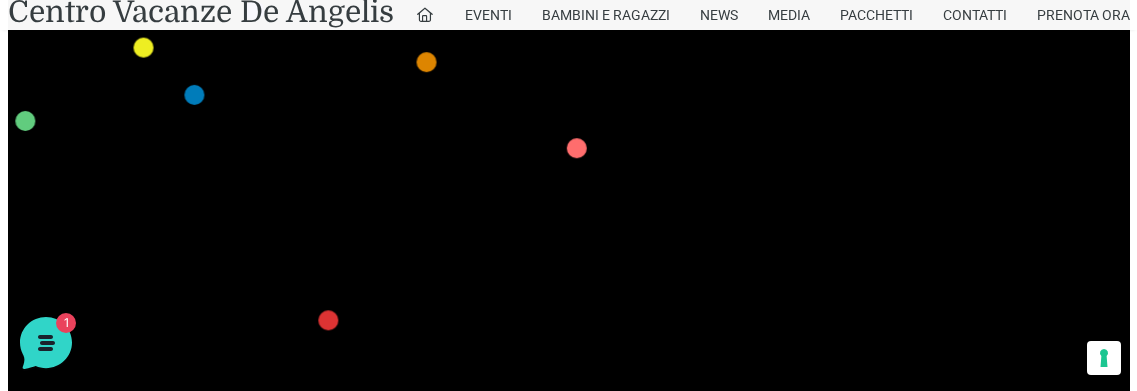 drag, startPoint x: 777, startPoint y: 191, endPoint x: 395, endPoint y: -2, distance: 427.98715 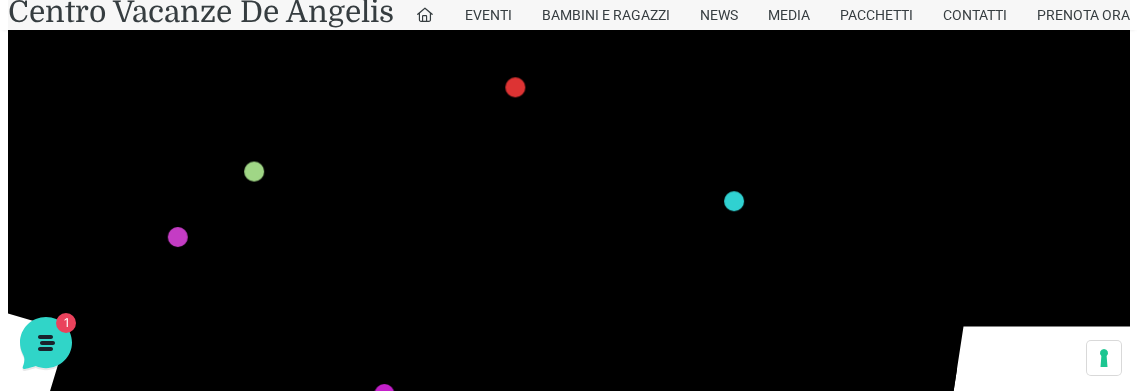 drag, startPoint x: 376, startPoint y: 307, endPoint x: 559, endPoint y: 76, distance: 294.70325 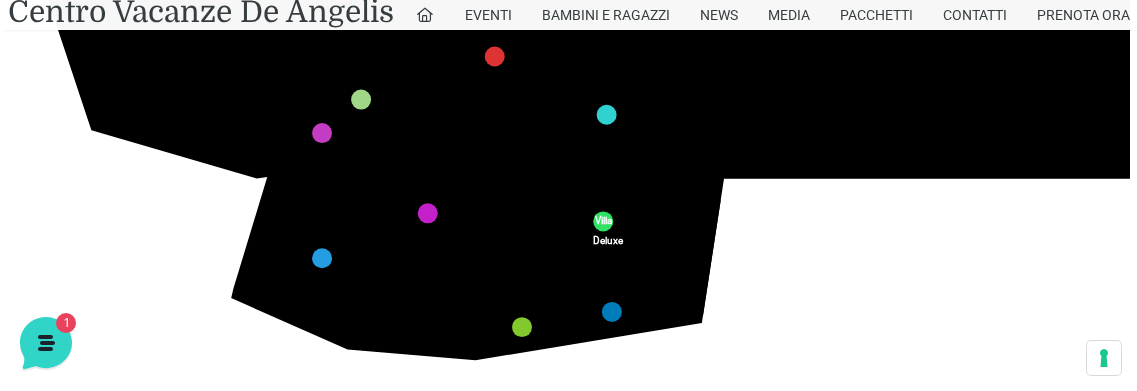 drag, startPoint x: 431, startPoint y: 265, endPoint x: 431, endPoint y: 161, distance: 104 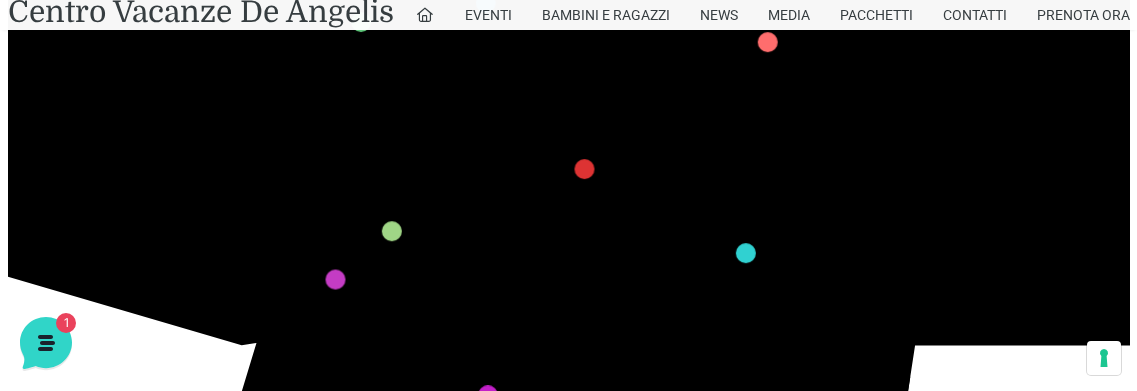 drag, startPoint x: 595, startPoint y: 184, endPoint x: 618, endPoint y: 346, distance: 163.62457 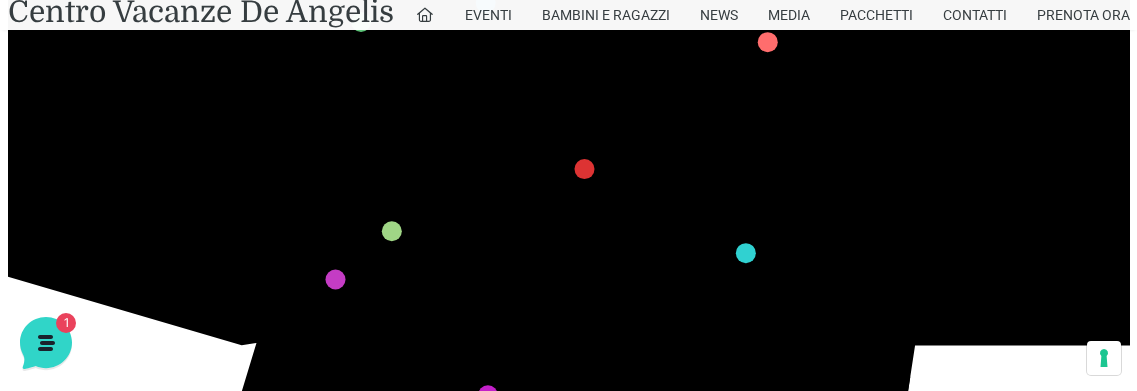 click on "436
435
437
434
441
430
440
431
439
432
438
433
424
423
425
422
429
418
428
419
427
420
426
421
412
411
413
410
417
406
416
407
415
408
414
409
609
400
608
401
325
405
611
404
610
403
607
402
210
201
209
202
220
211
206
205
207
204
208
203
232" 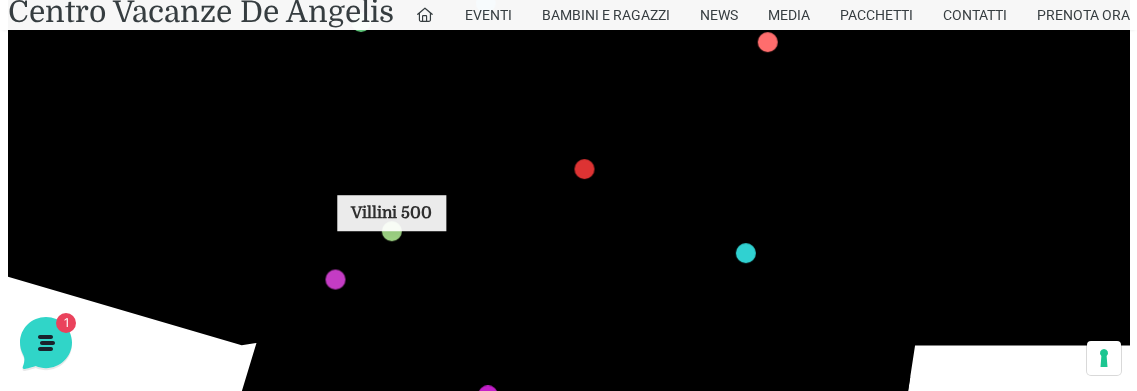 click at bounding box center (391, 231) 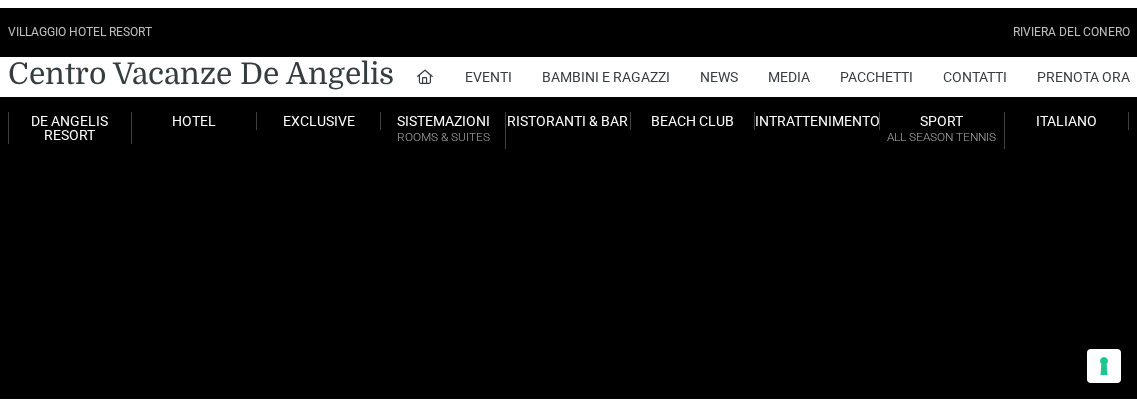 scroll, scrollTop: 0, scrollLeft: 0, axis: both 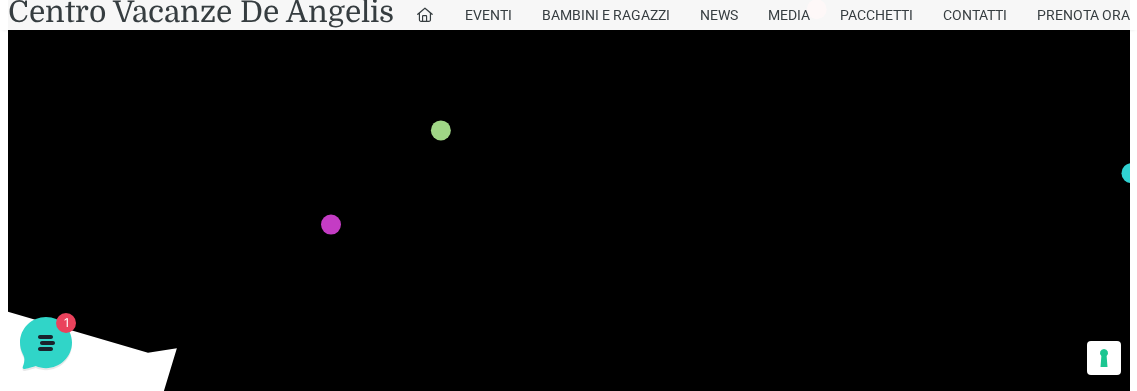click 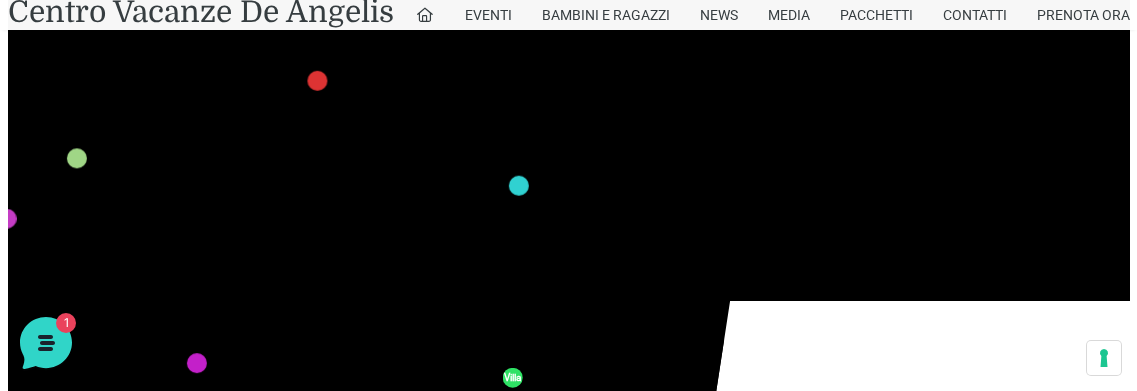 drag, startPoint x: 749, startPoint y: 257, endPoint x: 418, endPoint y: 234, distance: 331.79813 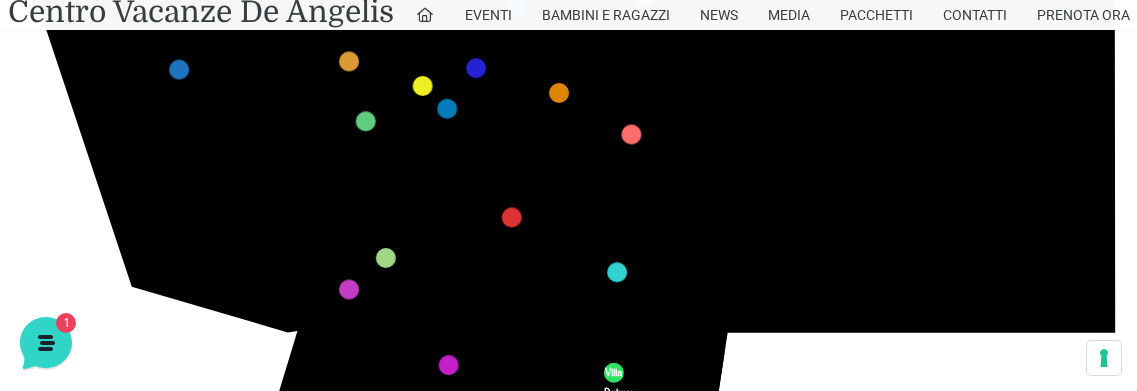 drag, startPoint x: 853, startPoint y: 145, endPoint x: 826, endPoint y: 270, distance: 127.88276 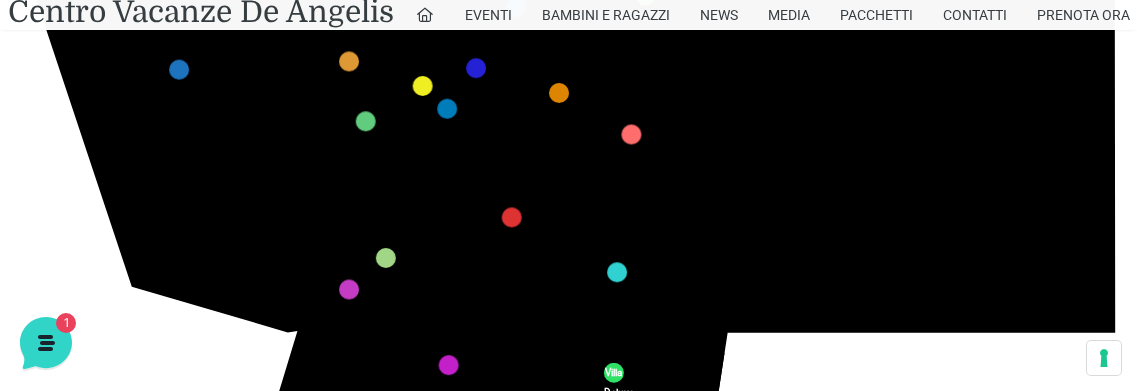 drag, startPoint x: 796, startPoint y: 200, endPoint x: 811, endPoint y: 63, distance: 137.81873 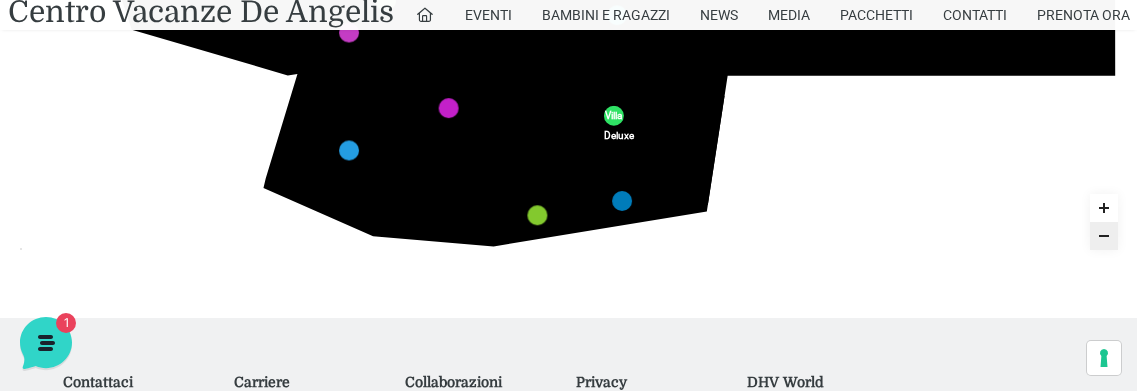 scroll, scrollTop: 698, scrollLeft: 0, axis: vertical 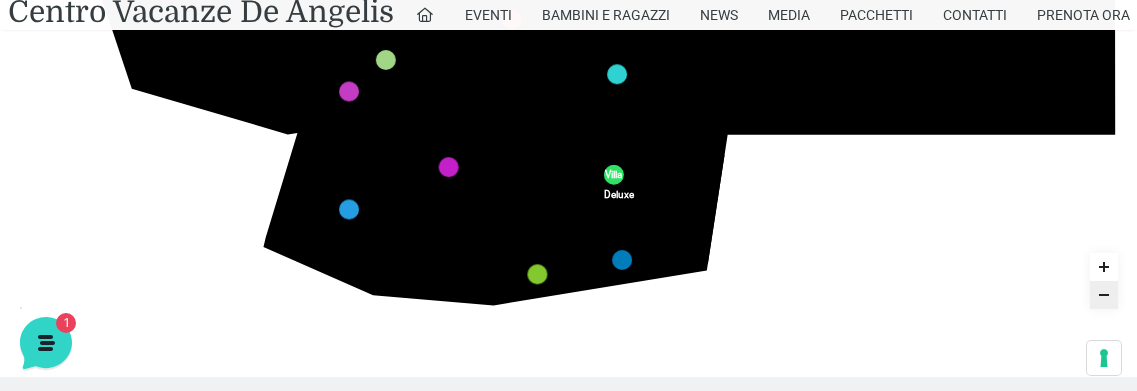 drag, startPoint x: 461, startPoint y: 142, endPoint x: 476, endPoint y: 266, distance: 124.90396 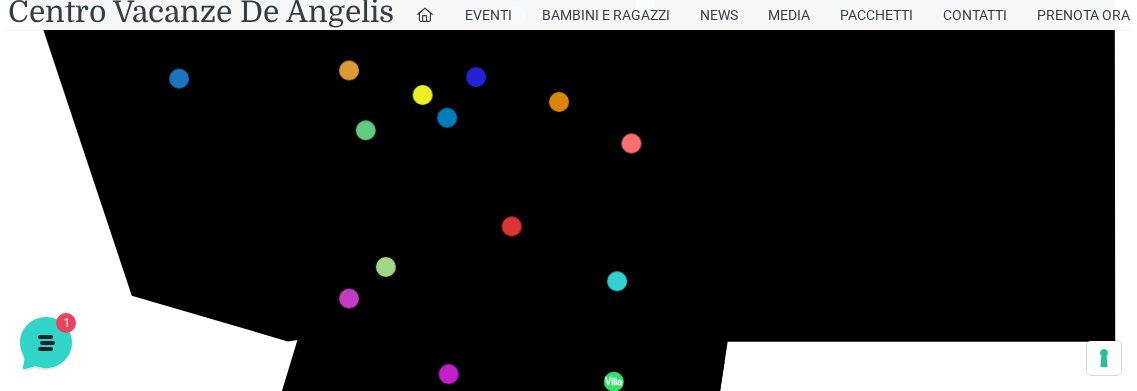 scroll, scrollTop: 410, scrollLeft: 0, axis: vertical 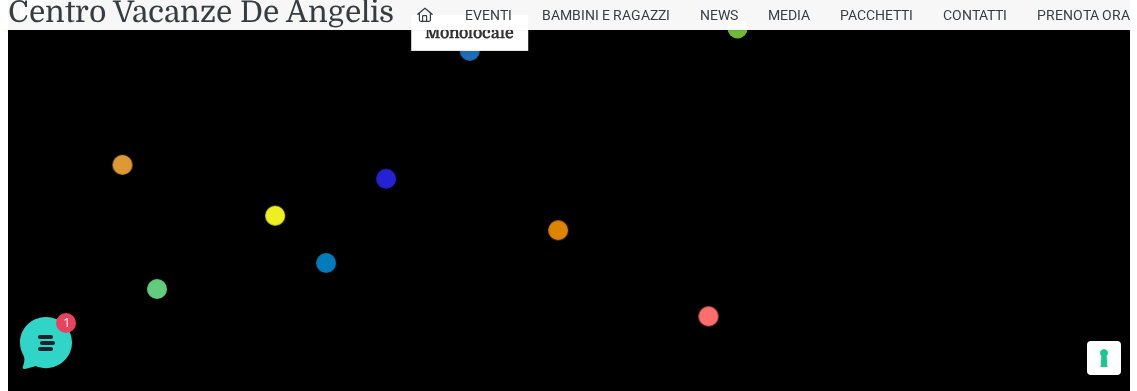 click at bounding box center (469, 51) 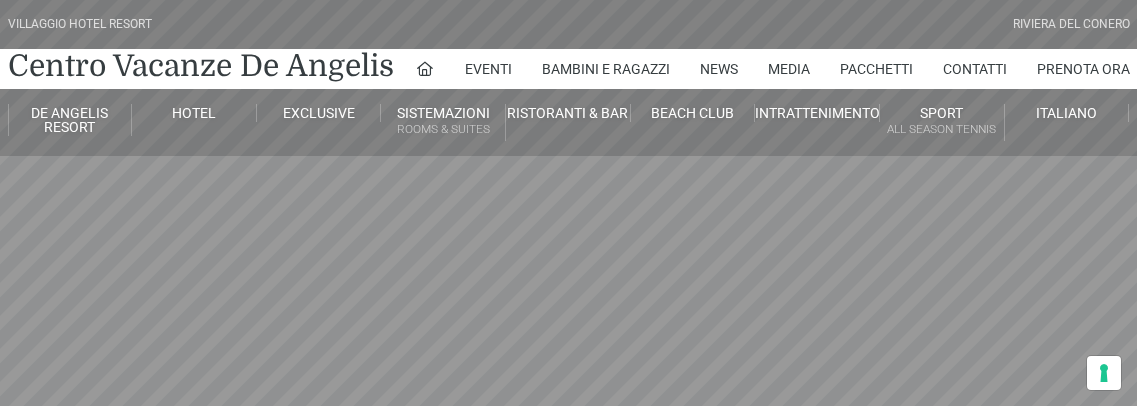 scroll, scrollTop: 0, scrollLeft: 0, axis: both 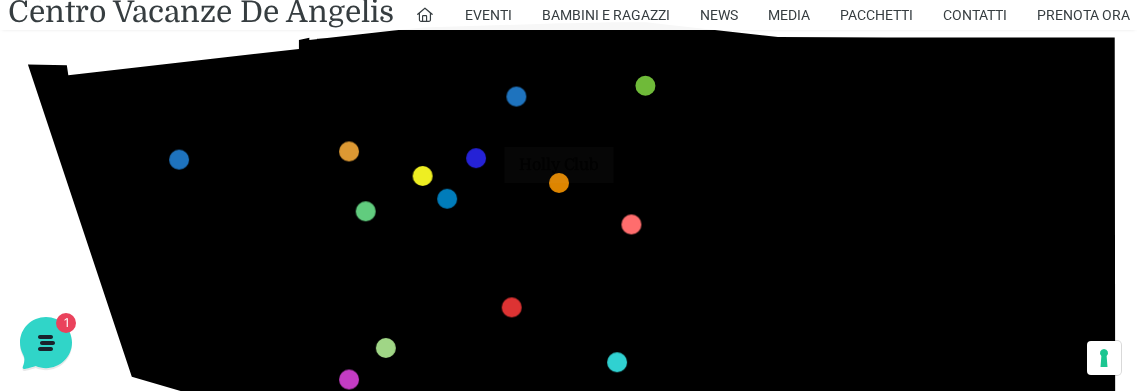 drag, startPoint x: 540, startPoint y: 250, endPoint x: 565, endPoint y: 113, distance: 139.26234 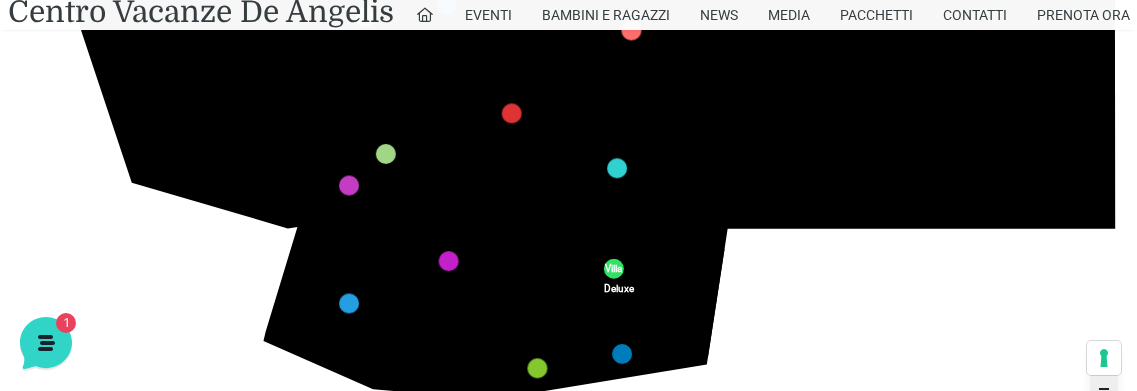 scroll, scrollTop: 613, scrollLeft: 0, axis: vertical 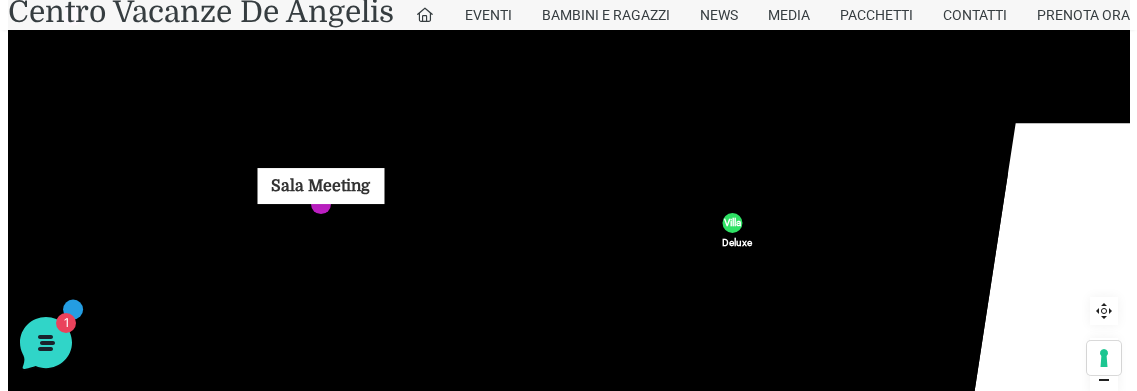 click at bounding box center (321, 204) 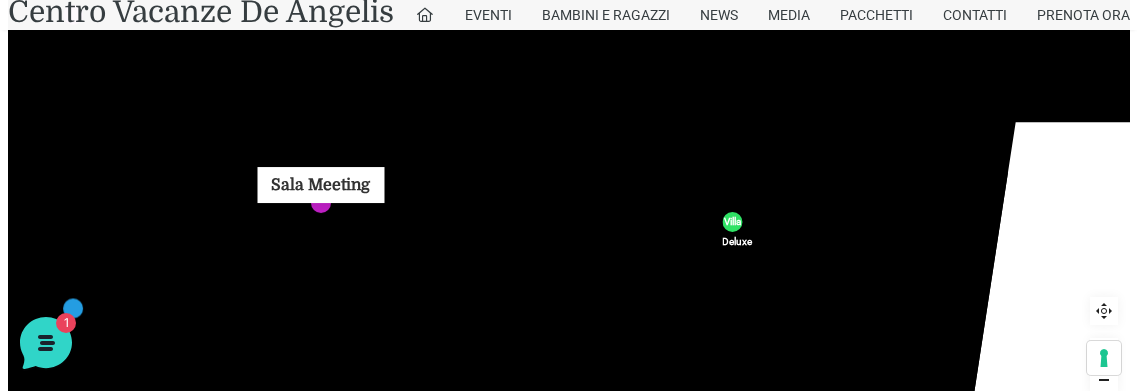 click at bounding box center [321, 203] 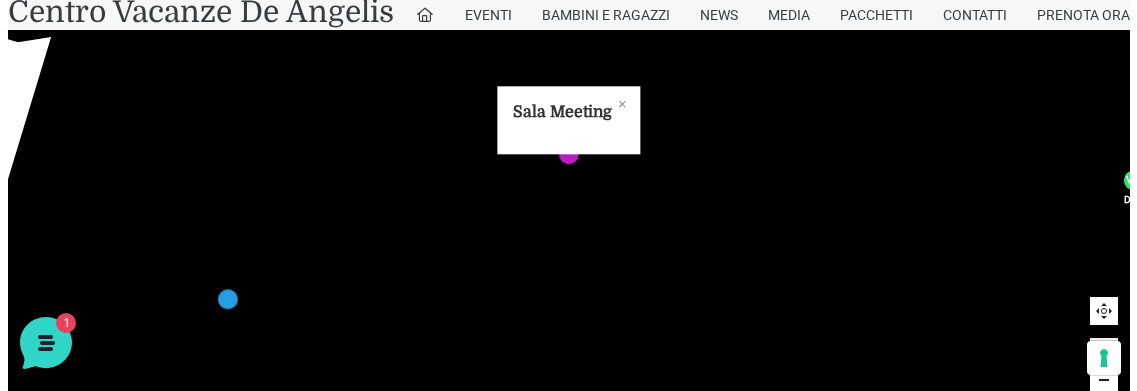 click on "Sala Meeting" at bounding box center (562, 112) 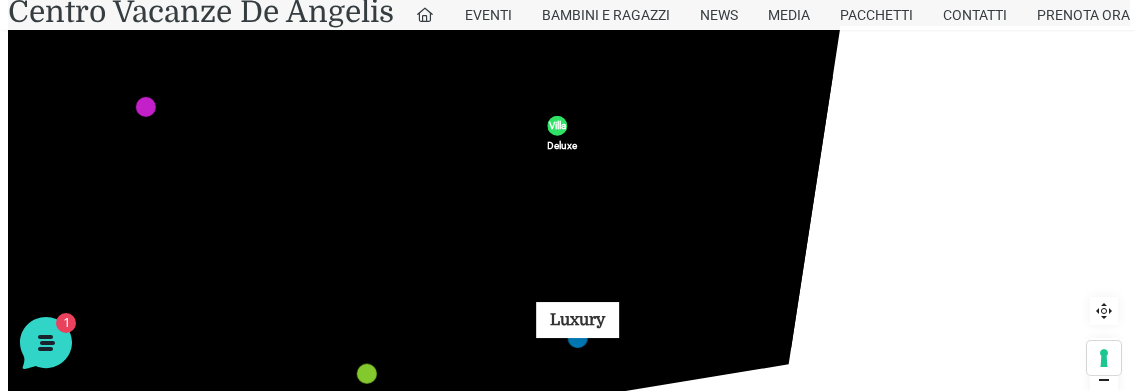click at bounding box center (577, 338) 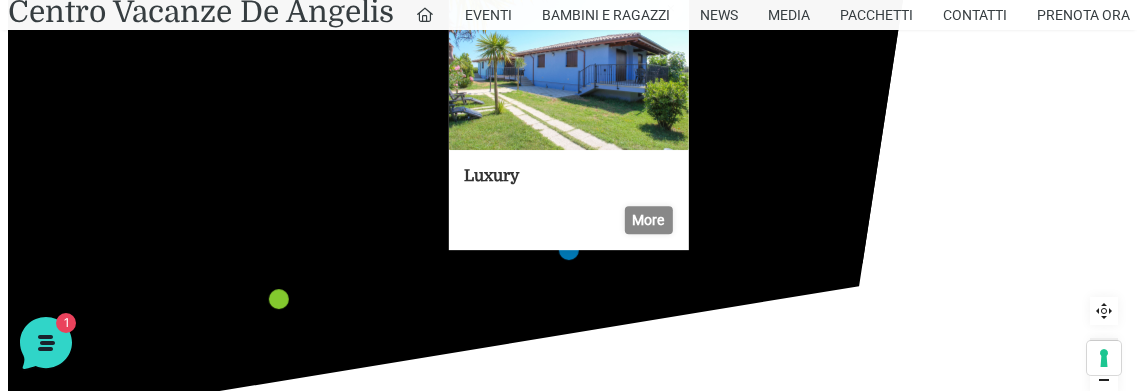 click on "634" 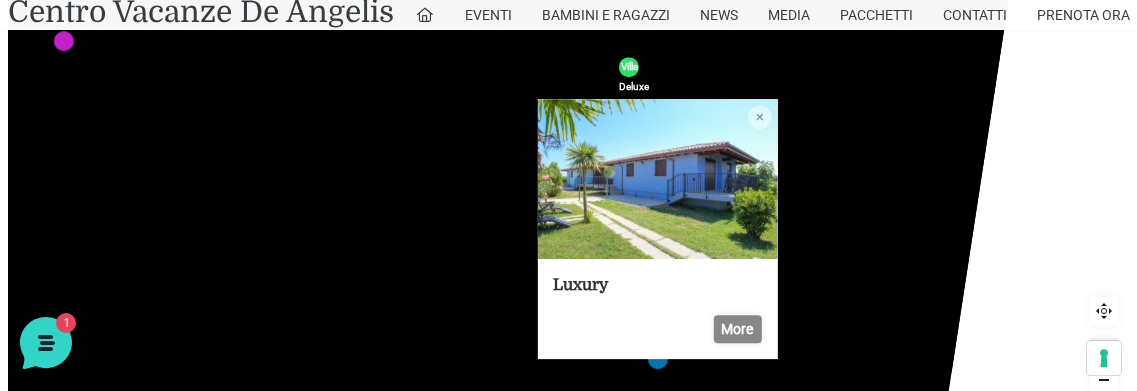drag, startPoint x: 379, startPoint y: 253, endPoint x: 611, endPoint y: 494, distance: 334.52203 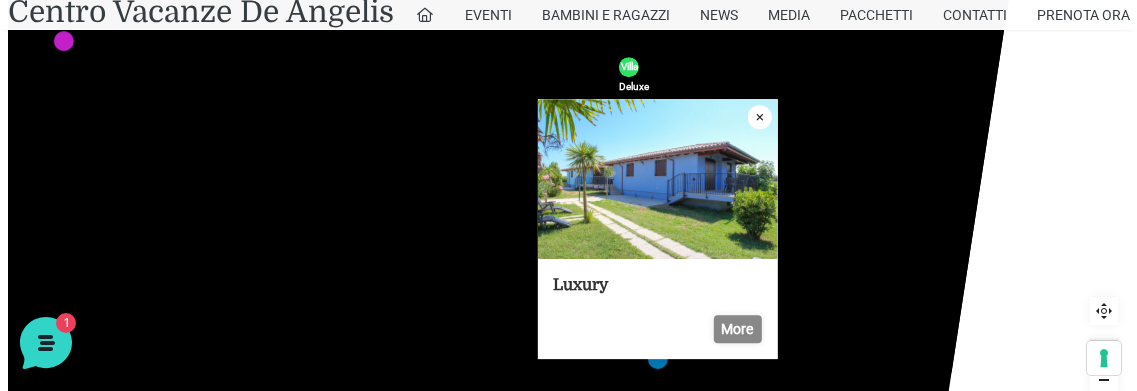 click 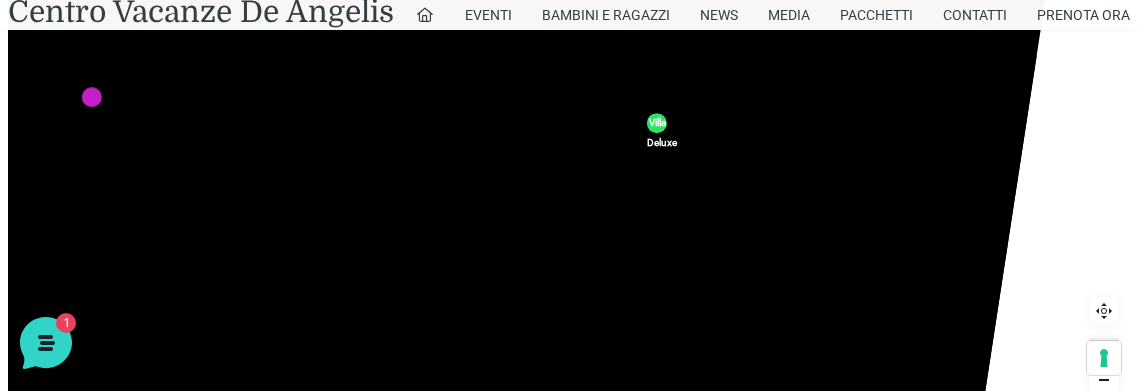 drag, startPoint x: 522, startPoint y: 269, endPoint x: 531, endPoint y: 291, distance: 23.769728 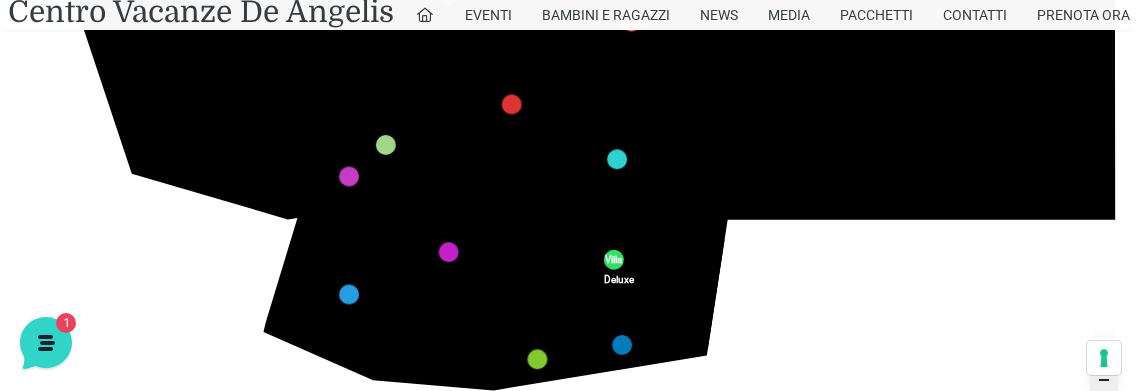 drag, startPoint x: 487, startPoint y: 151, endPoint x: 497, endPoint y: 315, distance: 164.3046 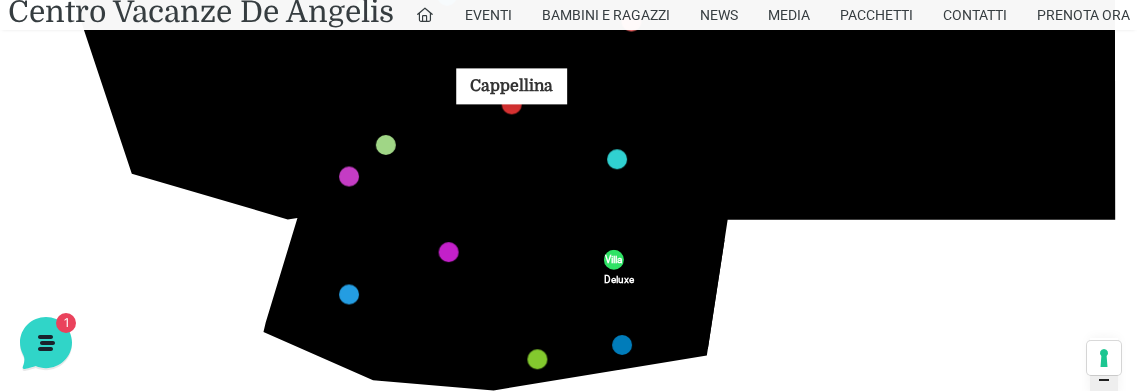 click at bounding box center (511, 104) 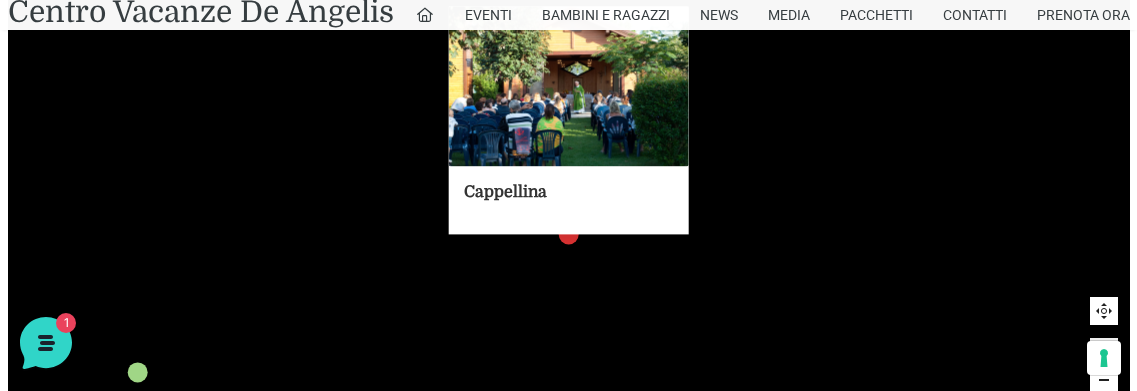 click on "436
435
437
434
441
430
440
431
439
432
438
433
424
423
425
422
429
418
428
419
427
420
426
421
412
411
413
410
417
406
416
407
415
408
414
409
609
400
608
401
325
405
611
404
610
403
607
402
210
201
209
202
220
211
206
205
207
204
208
203
232" 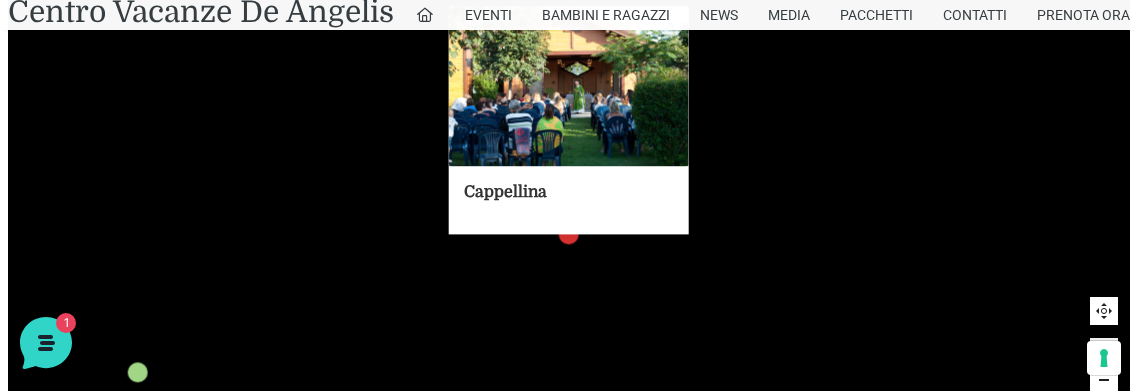 click on "436
435
437
434
441
430
440
431
439
432
438
433
424
423
425
422
429
418
428
419
427
420
426
421
412
411
413
410
417
406
416
407
415
408
414
409
609
400
608
401
325
405
611
404
610
403
607
402
210
201
209
202
220
211
206
205
207
204
208
203
232" 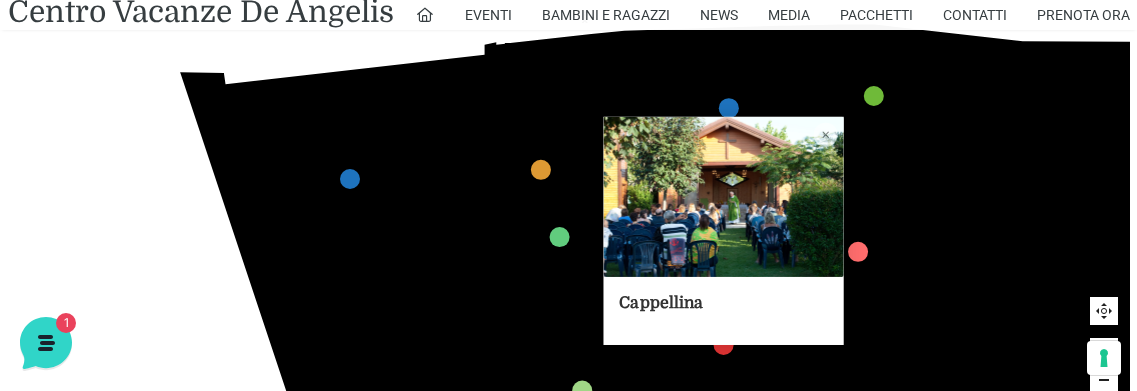 drag, startPoint x: 473, startPoint y: 145, endPoint x: 448, endPoint y: 337, distance: 193.62076 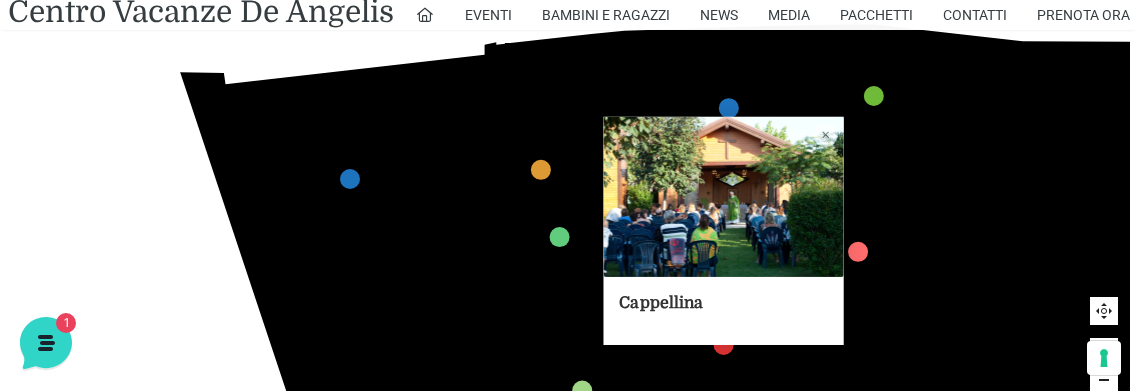 click on "436
435
437
434
441
430
440
431
439
432
438
433
424
423
425
422
429
418
428
419
427
420
426
421
412
411
413
410
417
406
416
407
415
408
414
409
609
400
608
401
325
405
611
404
610
403
607
402
210
201
209
202
220
211
206
205
207
204
208
203
232" 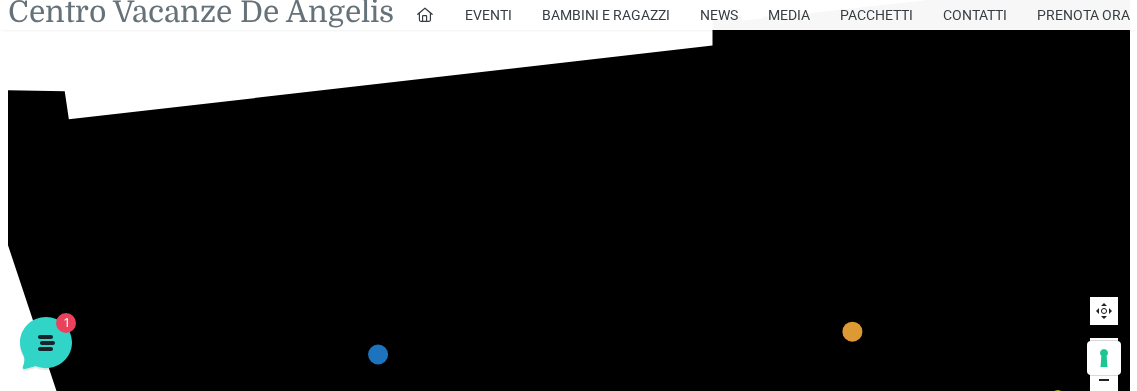 scroll, scrollTop: 1207, scrollLeft: 0, axis: vertical 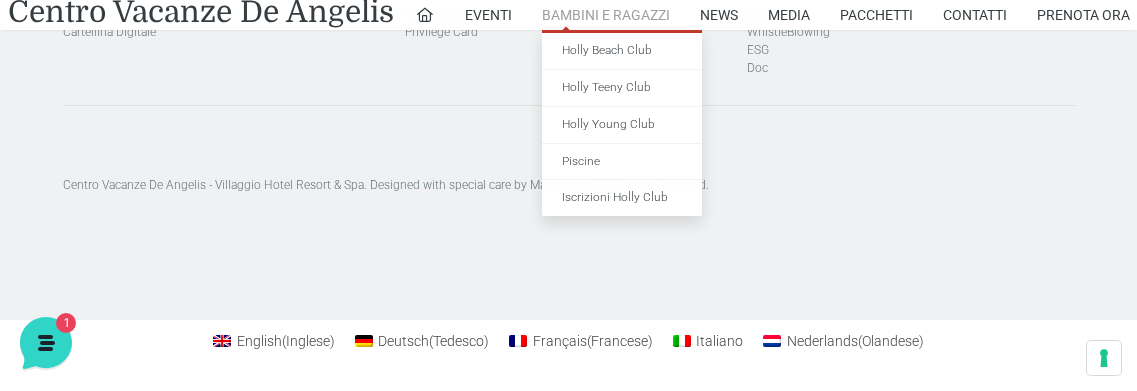 click on "Bambini e Ragazzi" at bounding box center [606, 15] 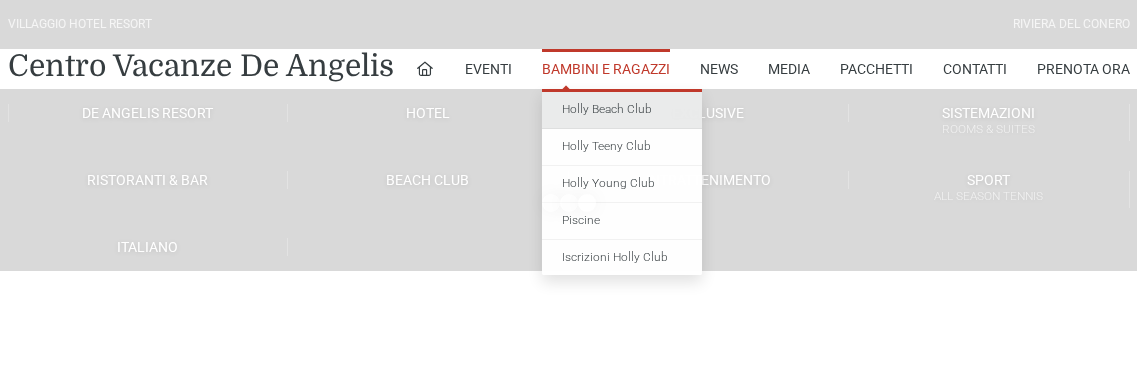 scroll, scrollTop: 0, scrollLeft: 0, axis: both 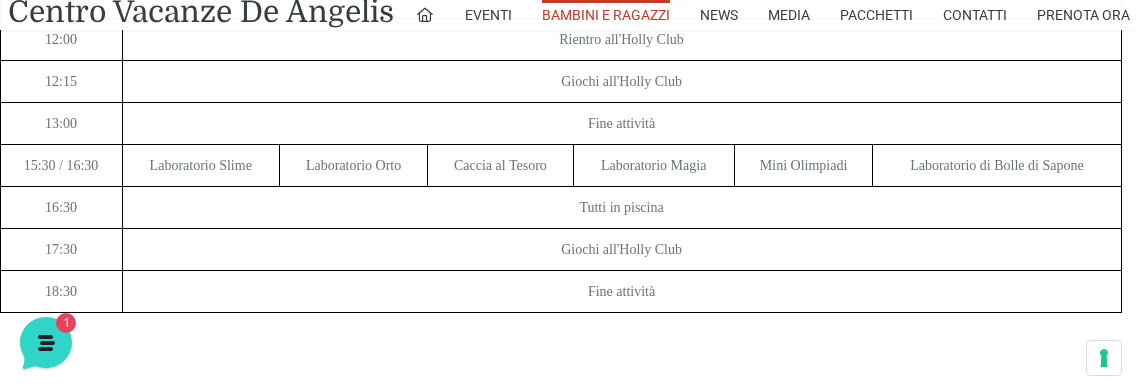 drag, startPoint x: 803, startPoint y: 390, endPoint x: 944, endPoint y: 381, distance: 141.28694 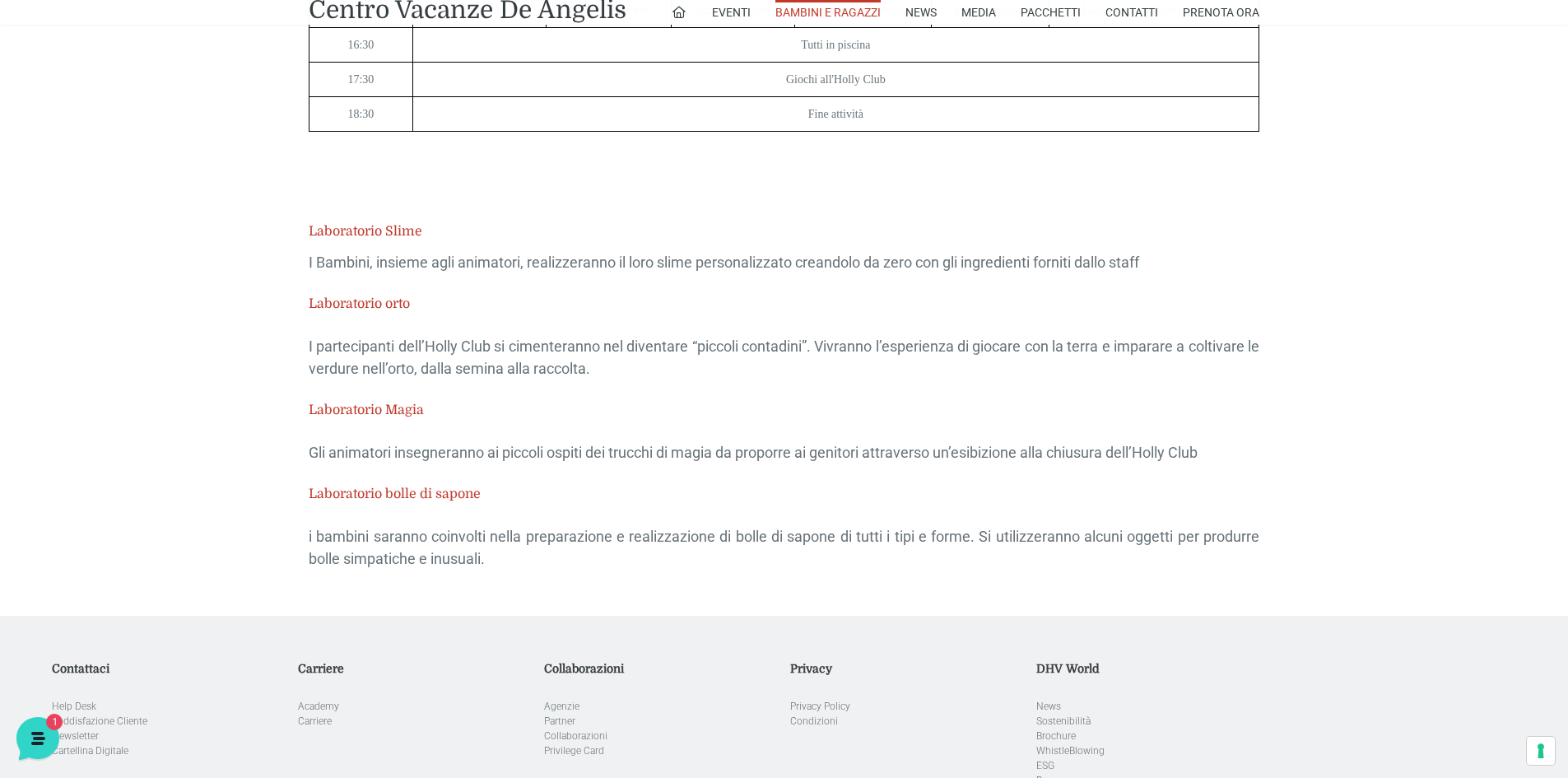 scroll, scrollTop: 3804, scrollLeft: 0, axis: vertical 